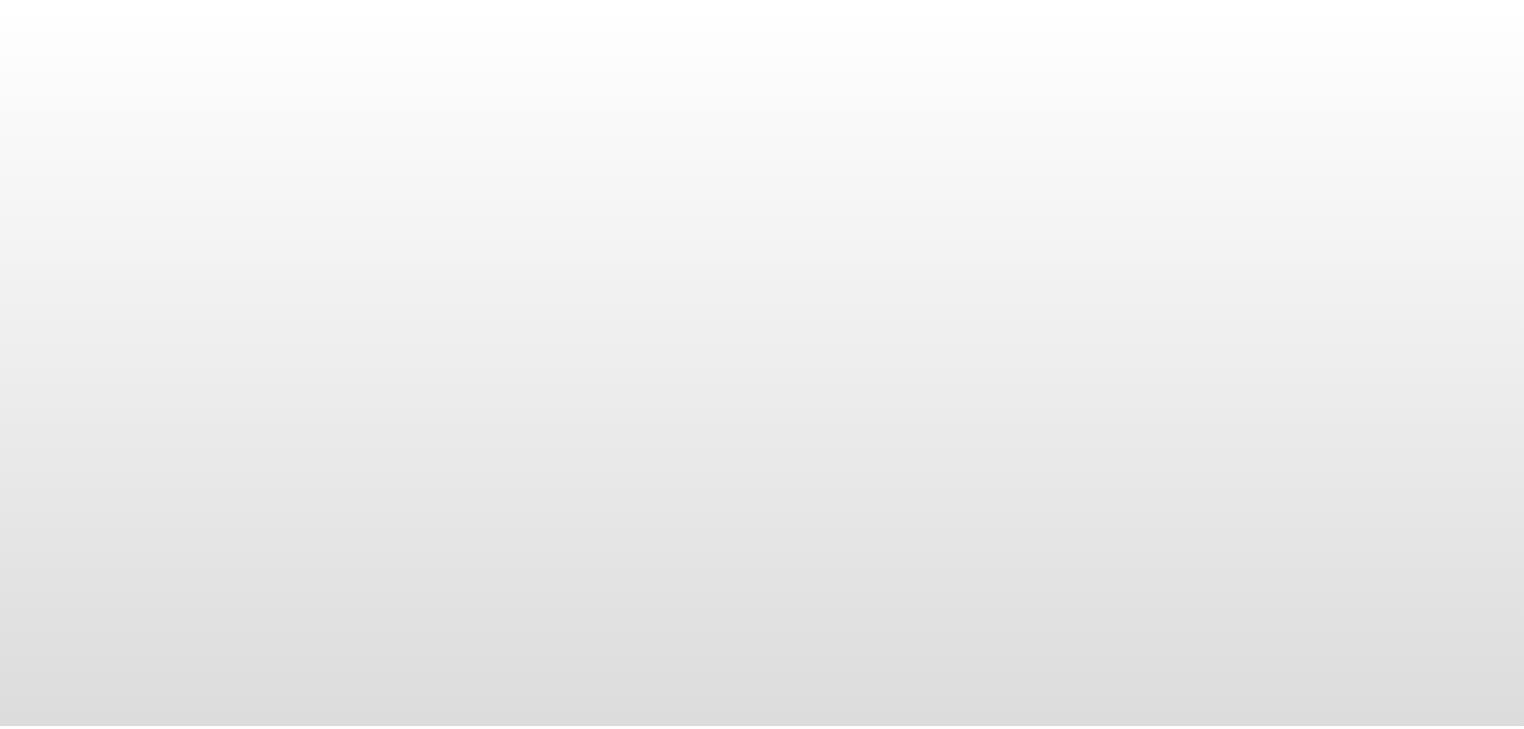 scroll, scrollTop: 0, scrollLeft: 0, axis: both 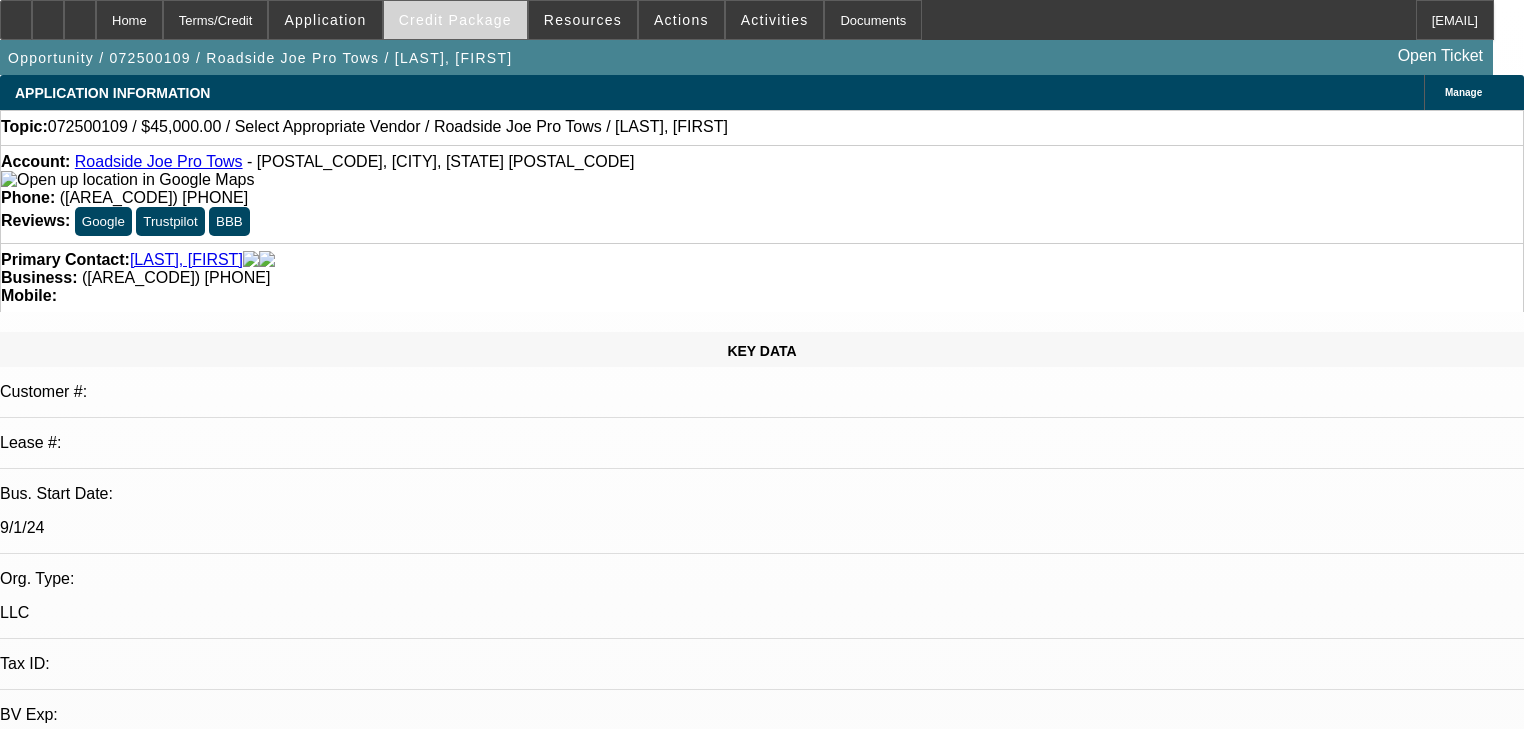 click on "Home
Terms/Credit
Application
Credit Package
Resources
Actions
Activities
Documents
[EMAIL]
Opportunity / 072500109 / Roadside Joe Pro Tows / [LAST], [FIRST]
Open Ticket" at bounding box center [762, 37] 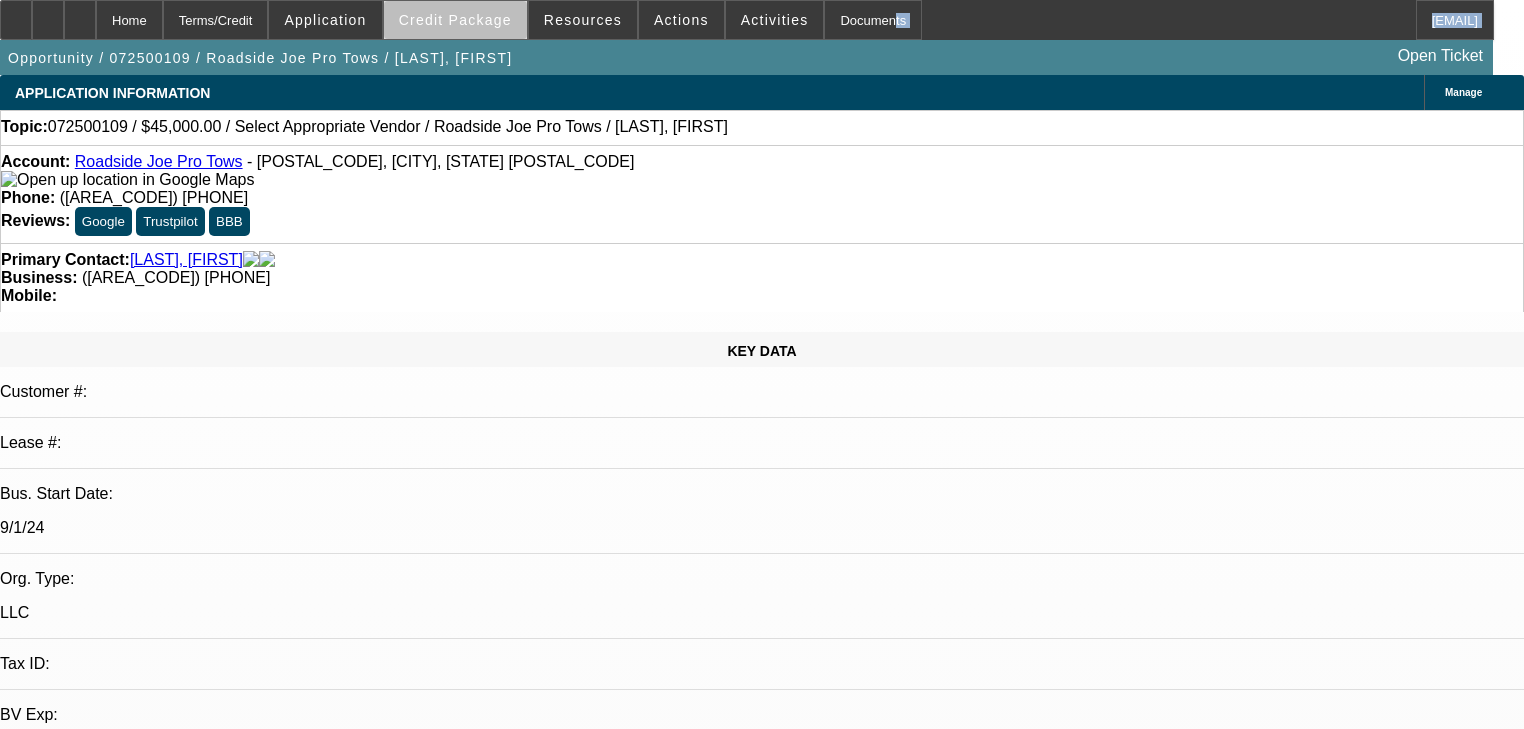 click at bounding box center [455, 20] 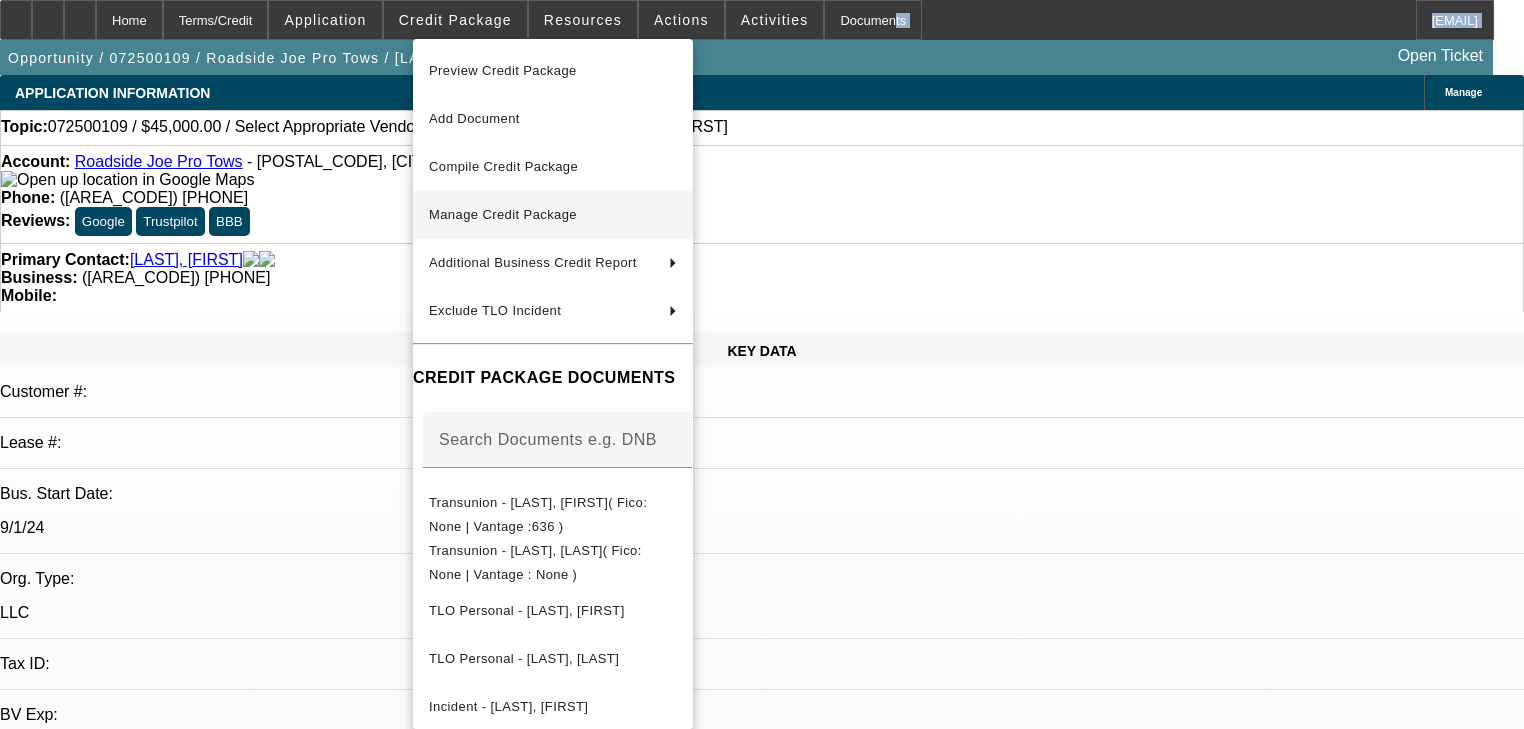 click on "Manage Credit Package" at bounding box center [553, 215] 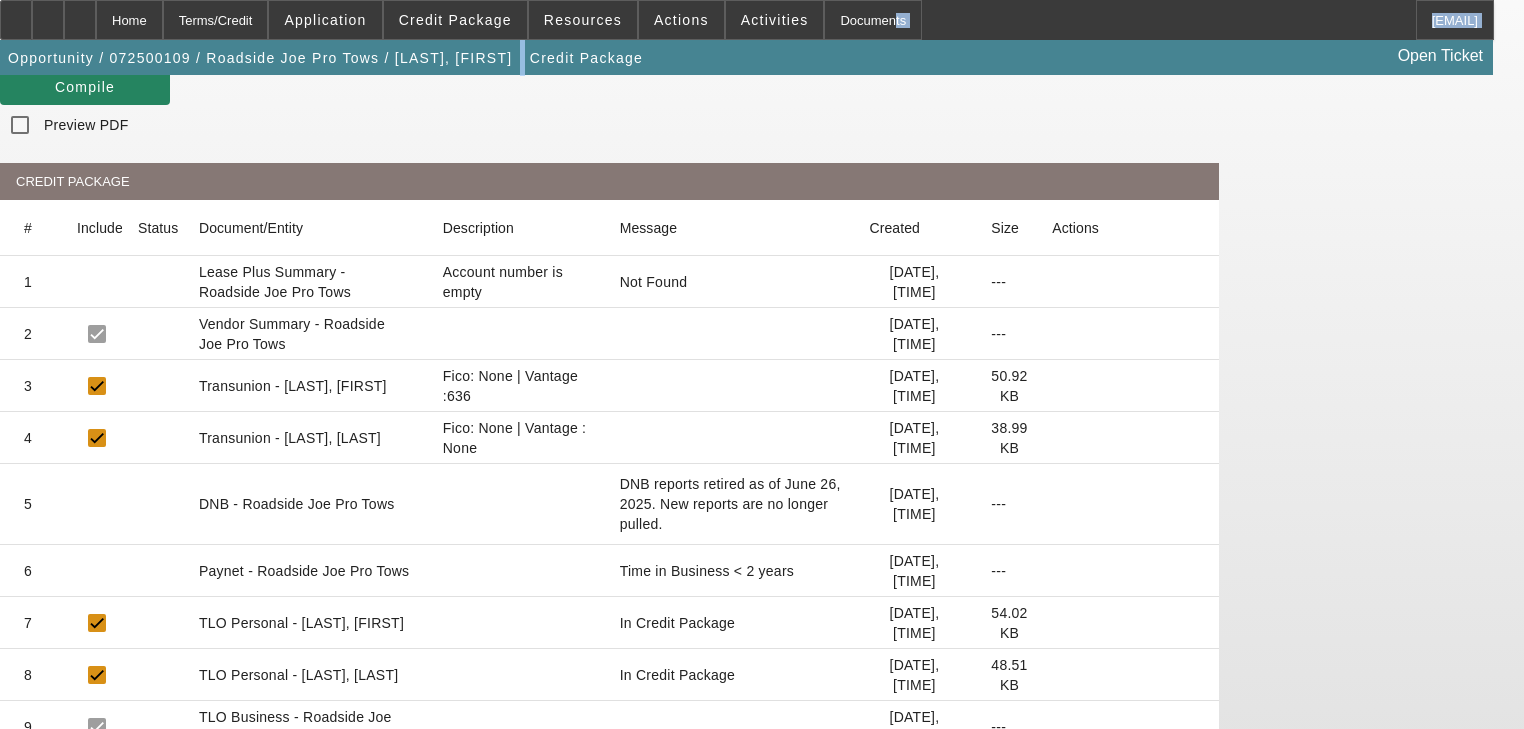 scroll, scrollTop: 240, scrollLeft: 0, axis: vertical 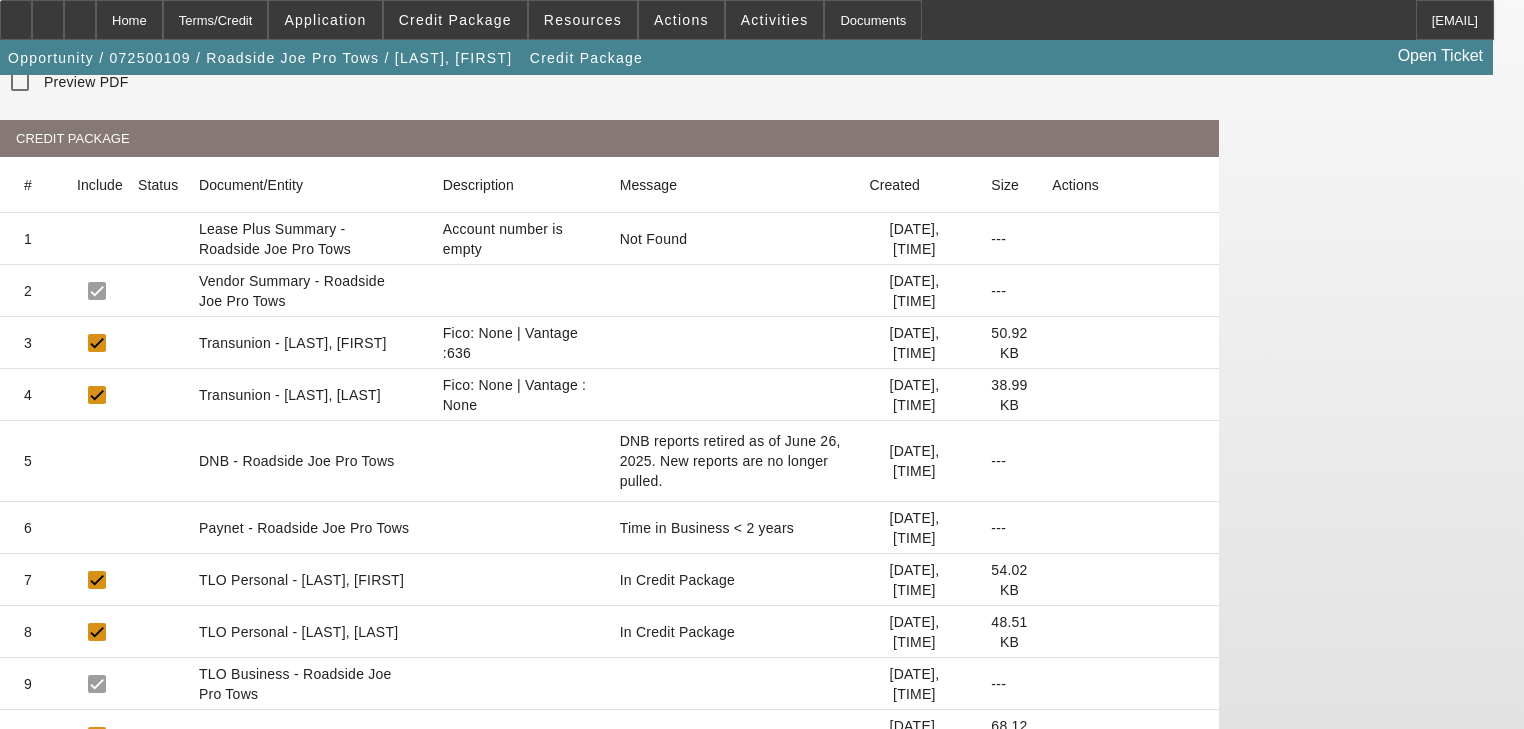 click at bounding box center (1052, 239) 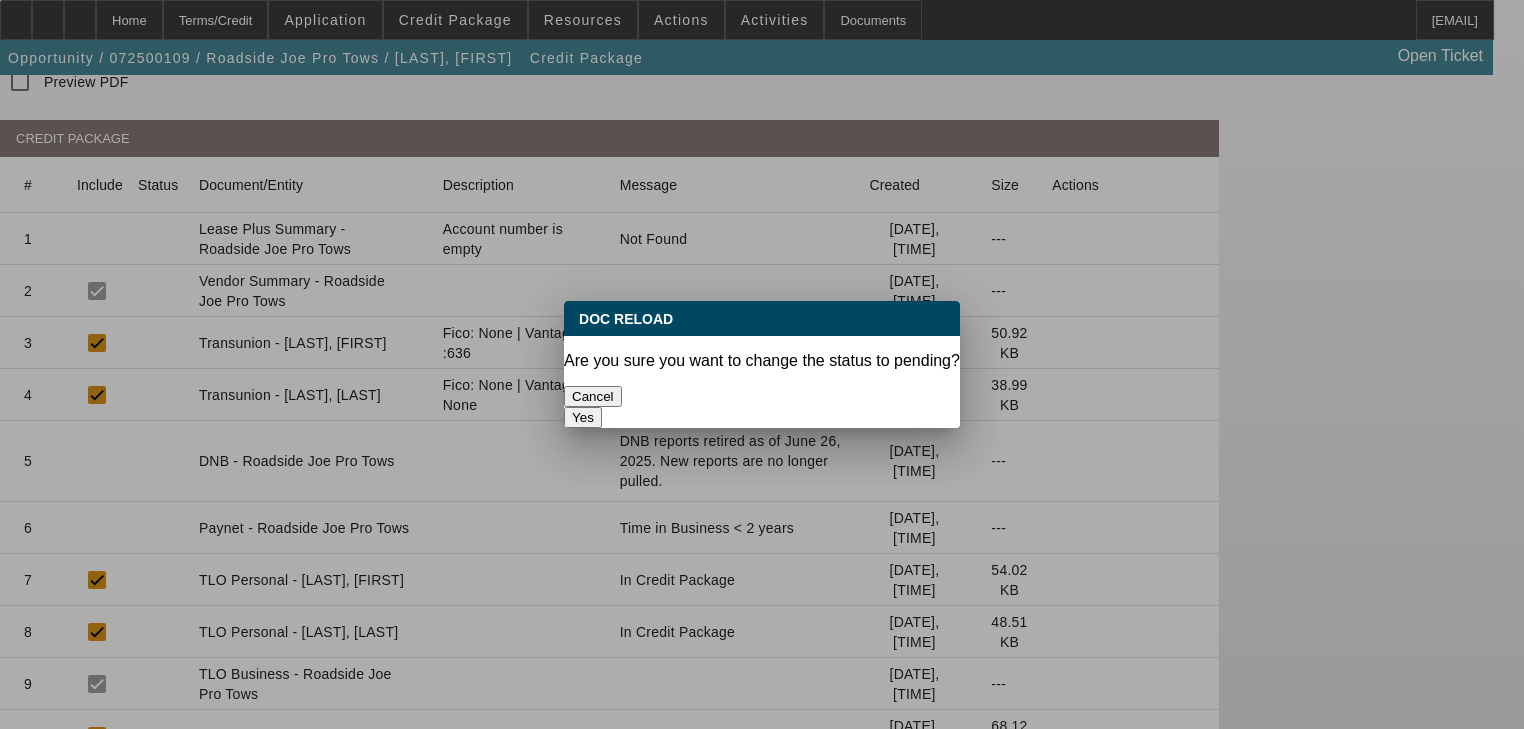 scroll, scrollTop: 0, scrollLeft: 0, axis: both 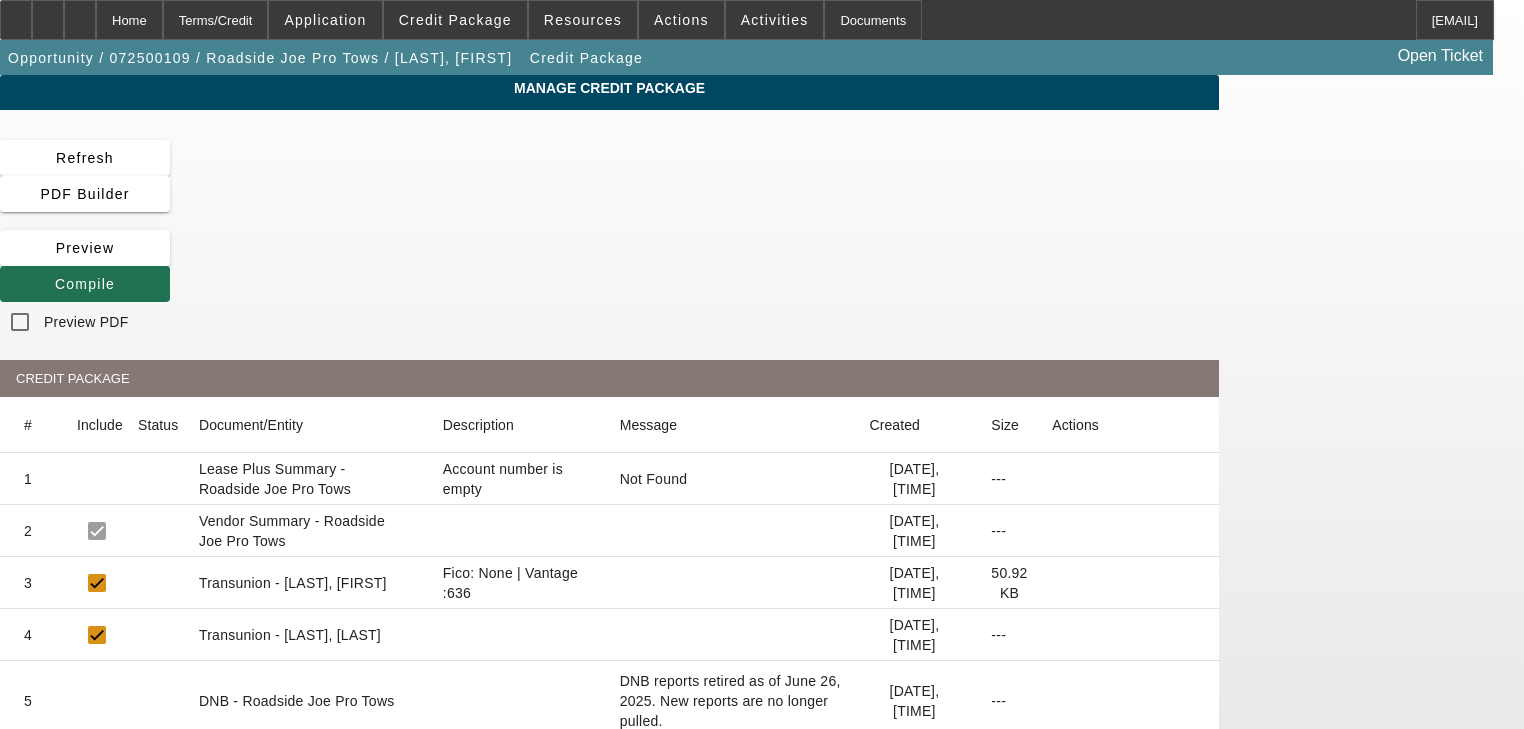 click at bounding box center [85, 284] 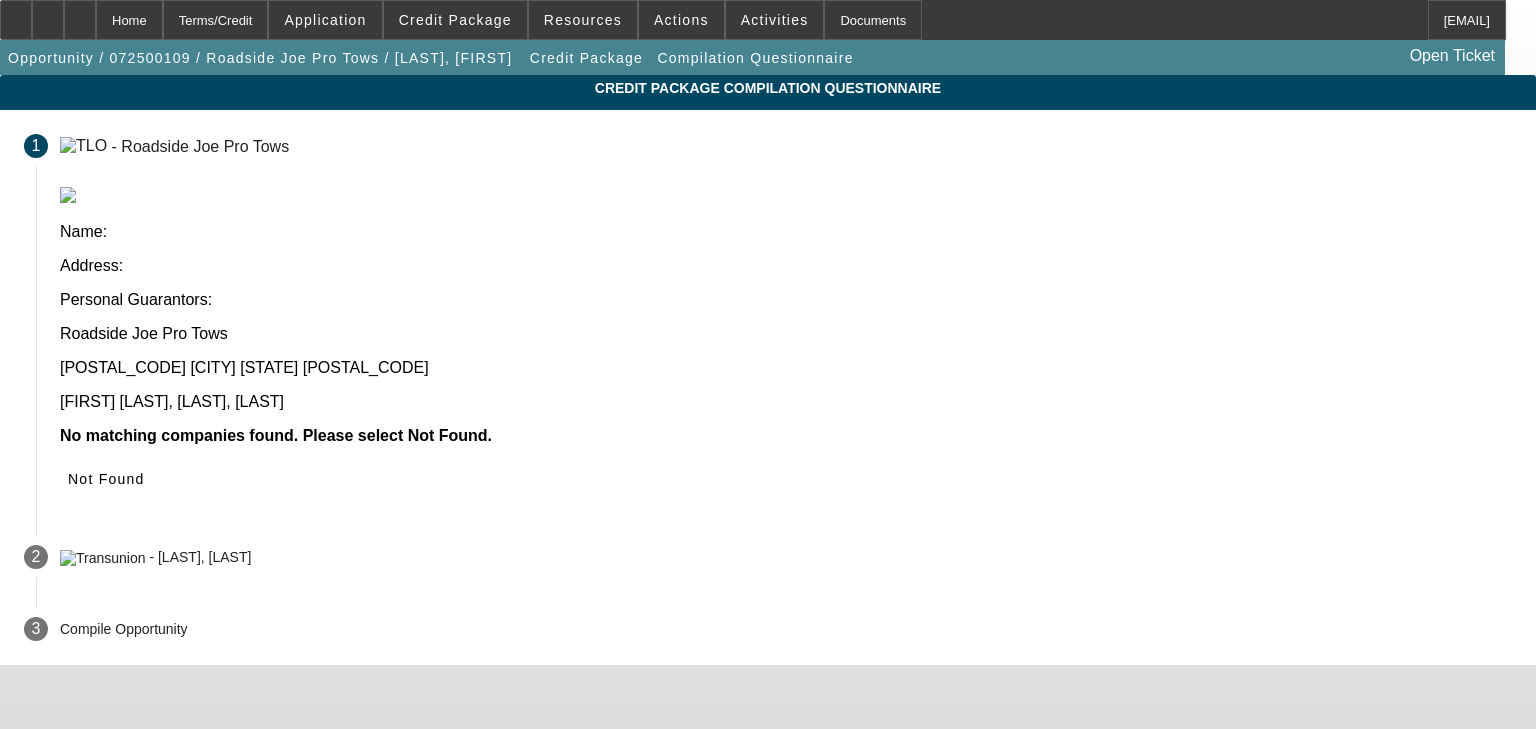 click at bounding box center [106, 479] 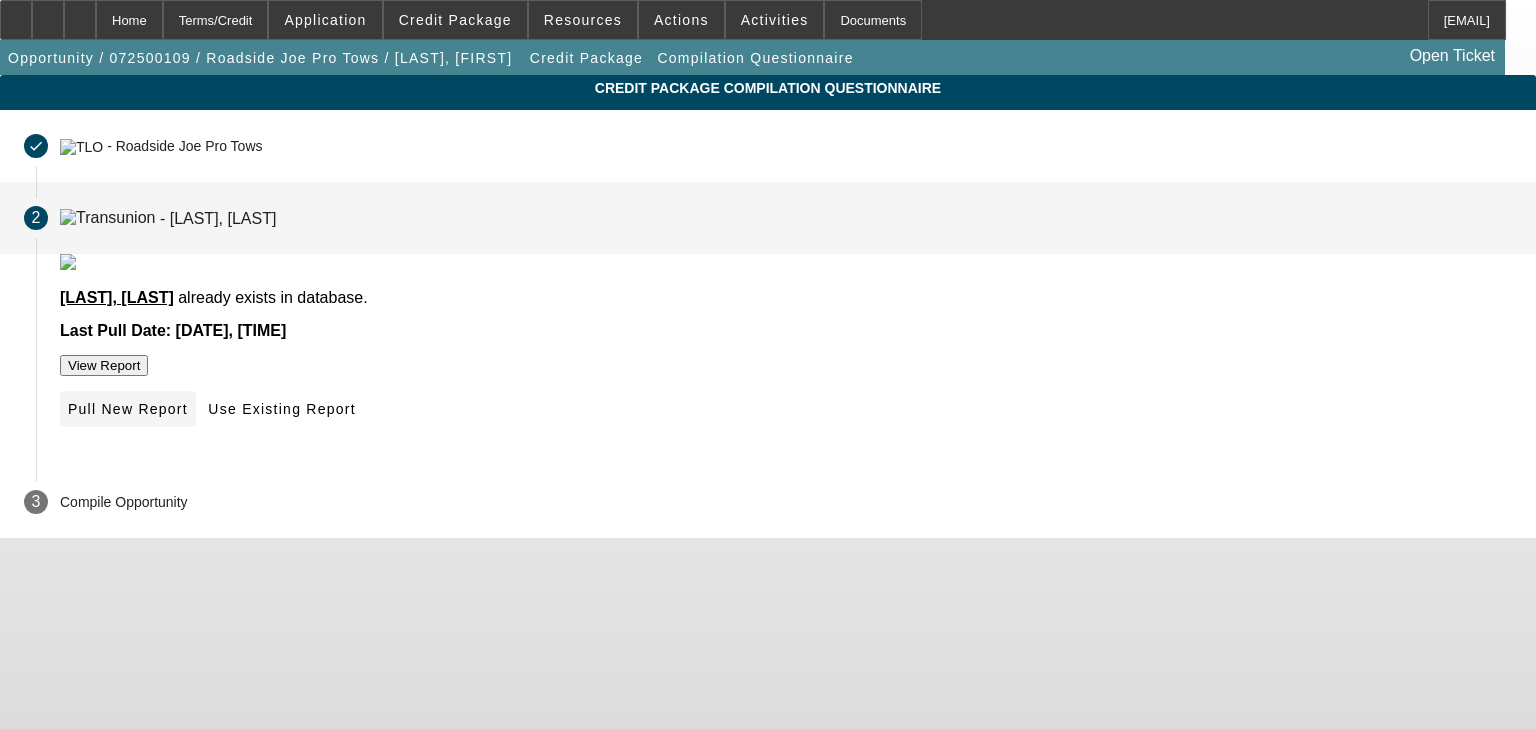 click on "Pull New Report" at bounding box center [128, 409] 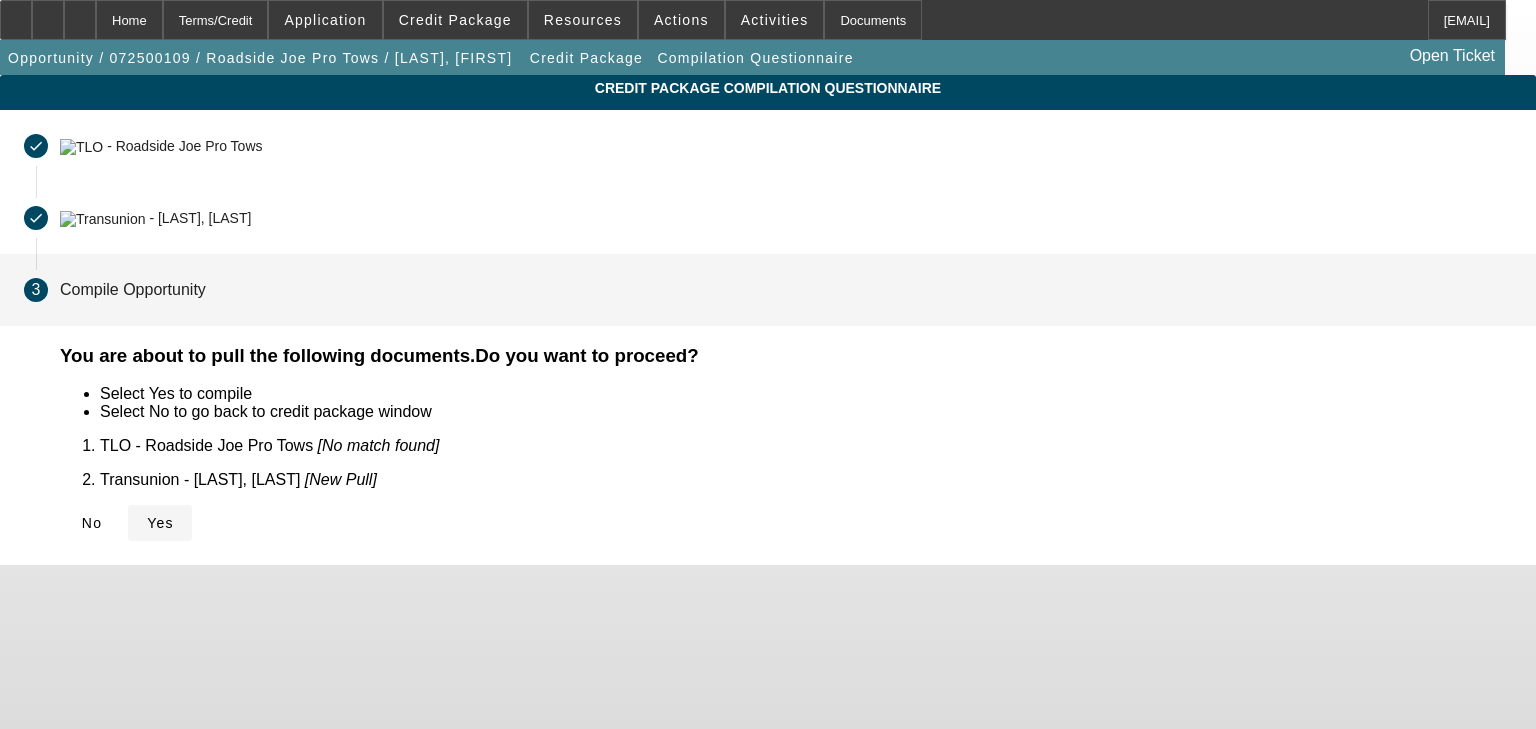 click at bounding box center (160, 523) 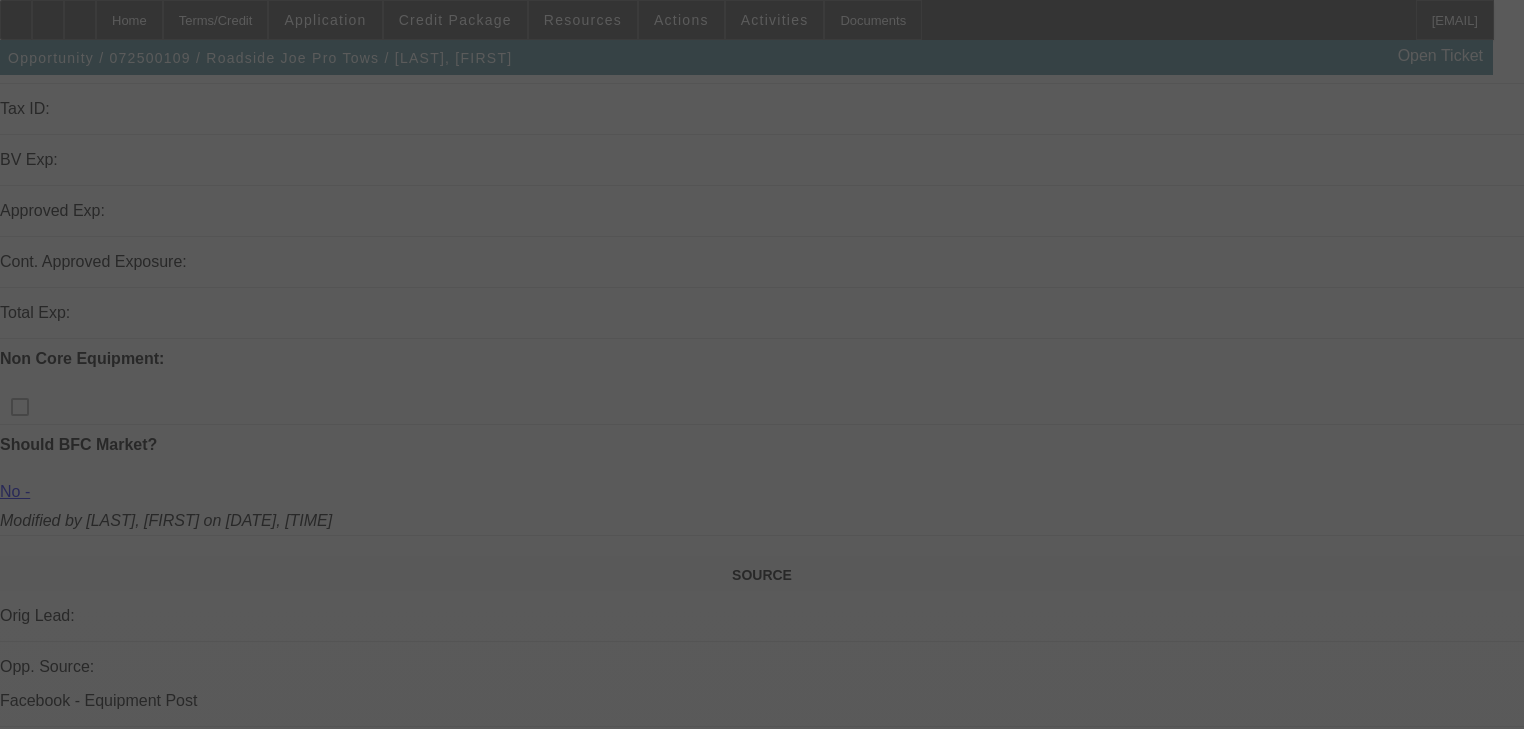 scroll, scrollTop: 560, scrollLeft: 0, axis: vertical 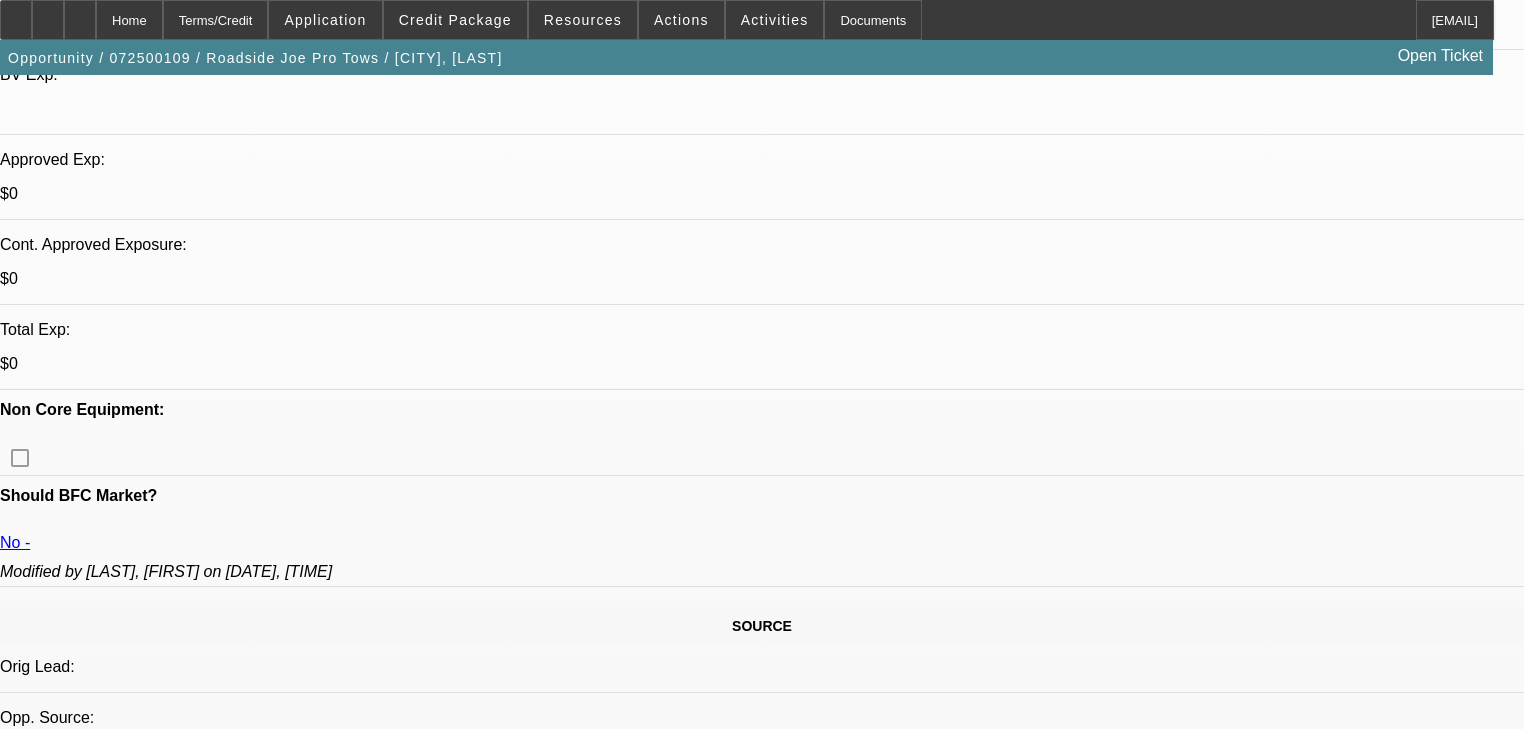 click on "586" at bounding box center [498, 2385] 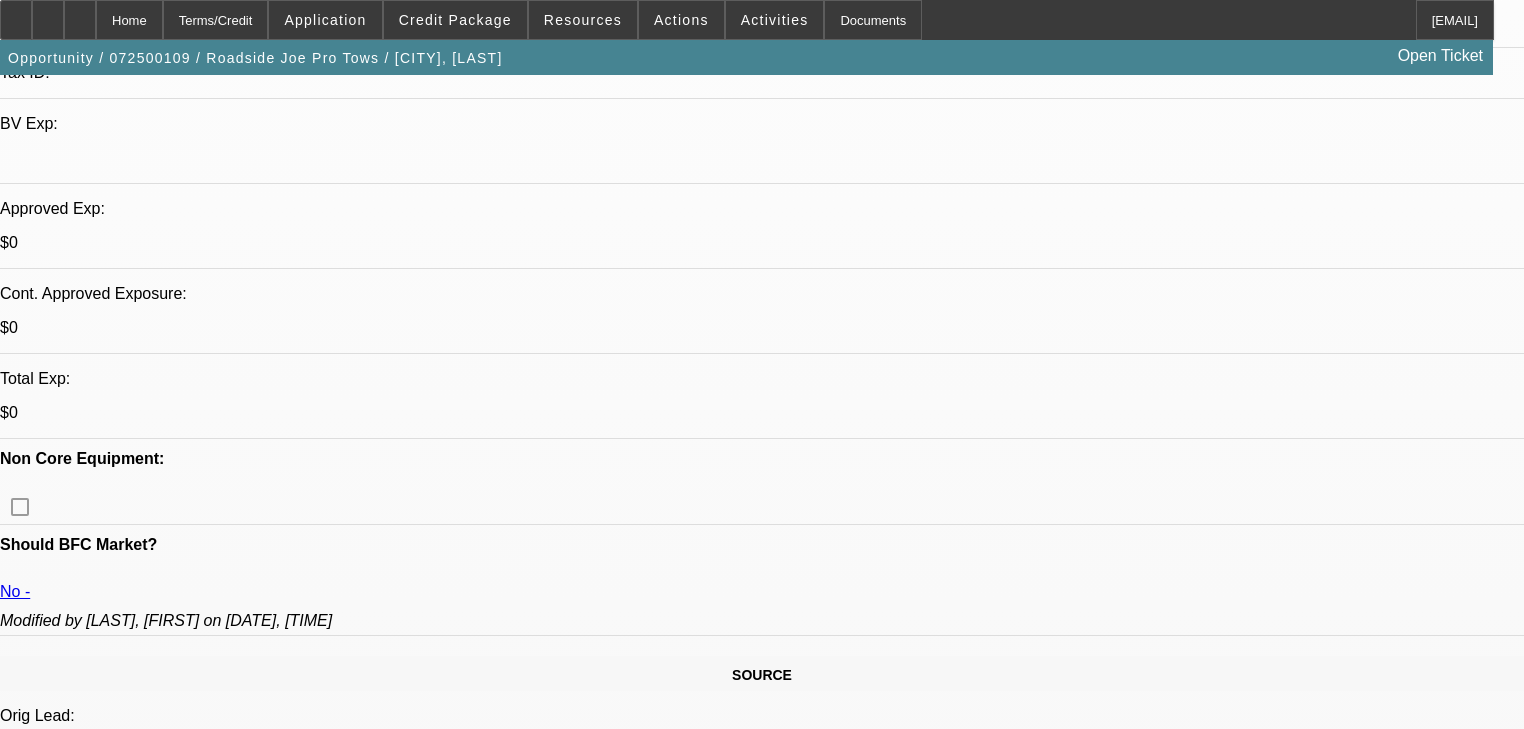 scroll, scrollTop: 560, scrollLeft: 0, axis: vertical 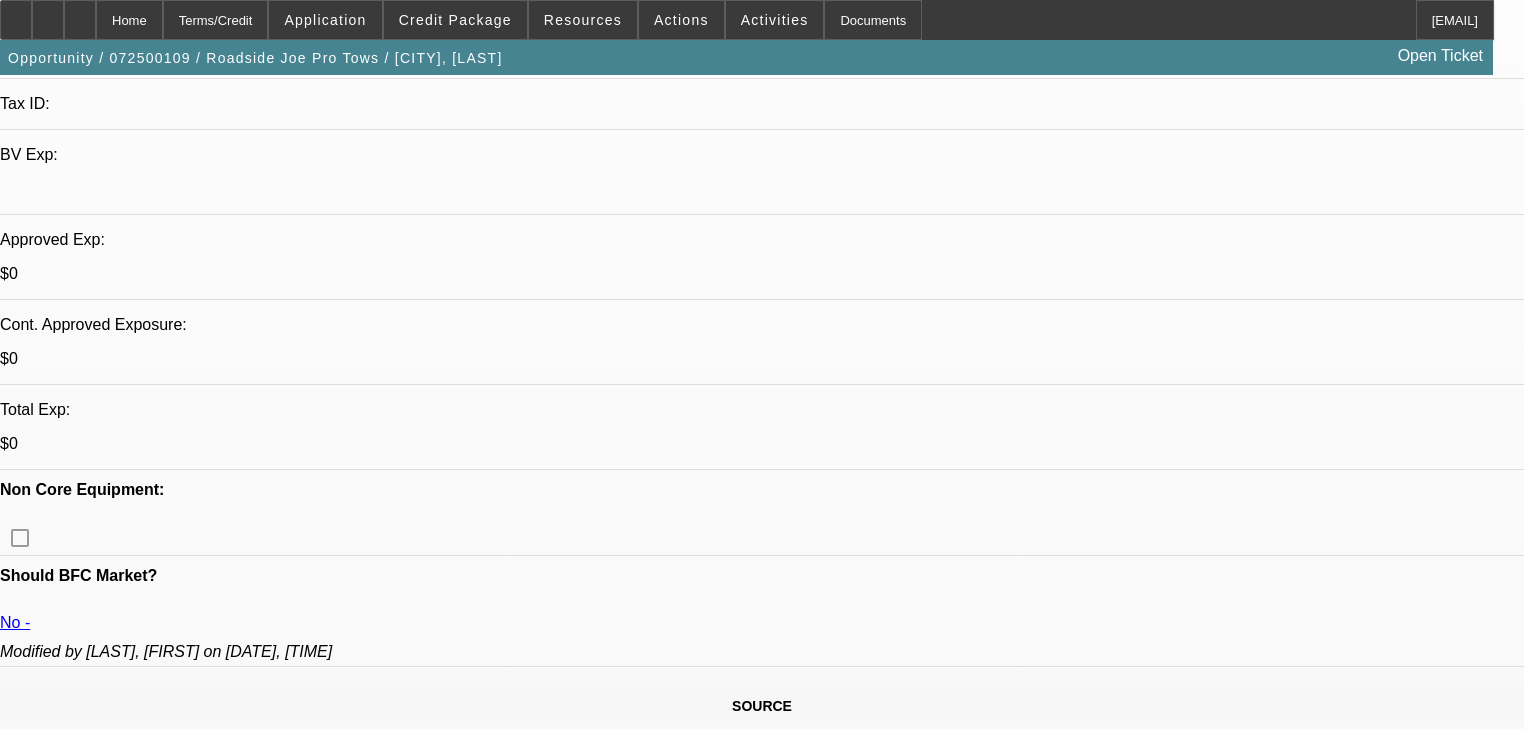 click on "636" at bounding box center (453, 2441) 